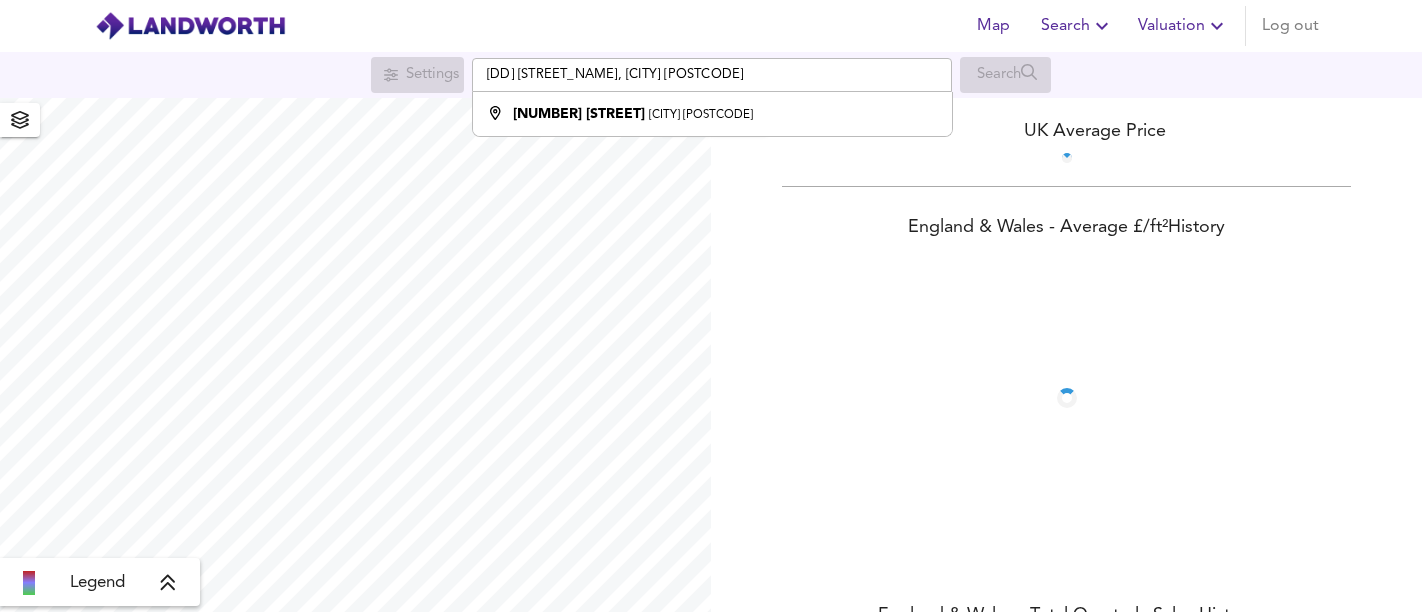 scroll, scrollTop: 0, scrollLeft: 0, axis: both 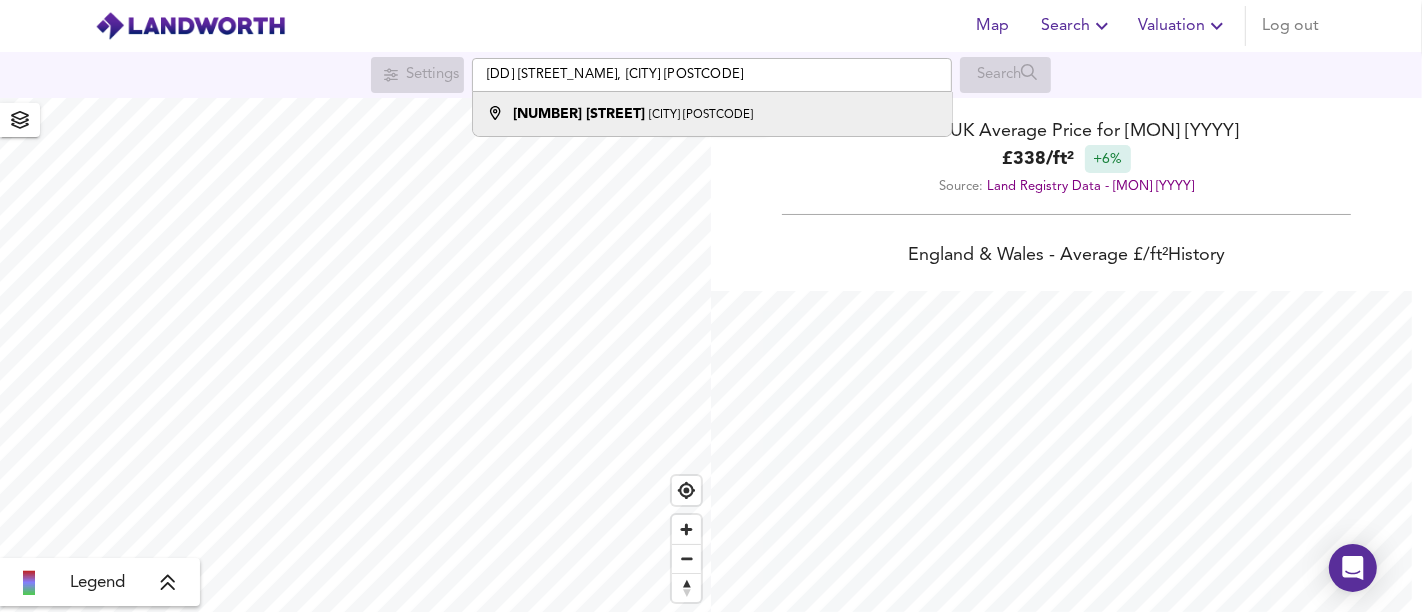 click on "[NUMBER] [STREET]" at bounding box center (579, 114) 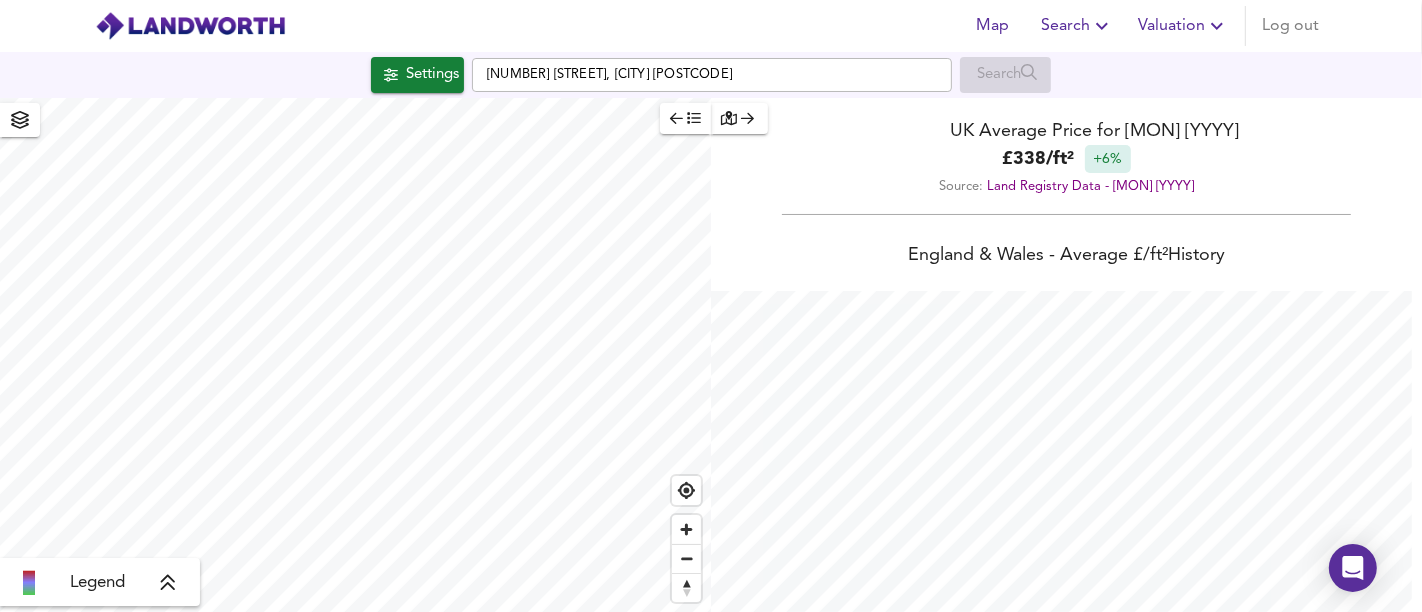 checkbox on "false" 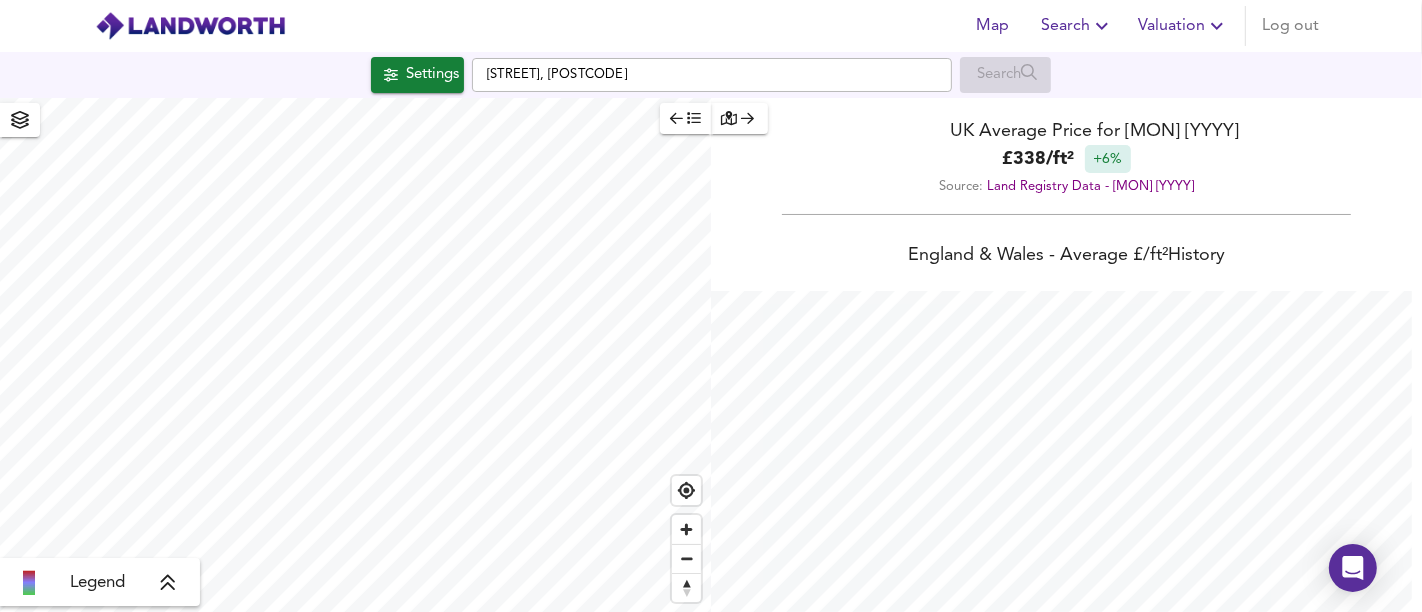 click on "Settings" at bounding box center (432, 75) 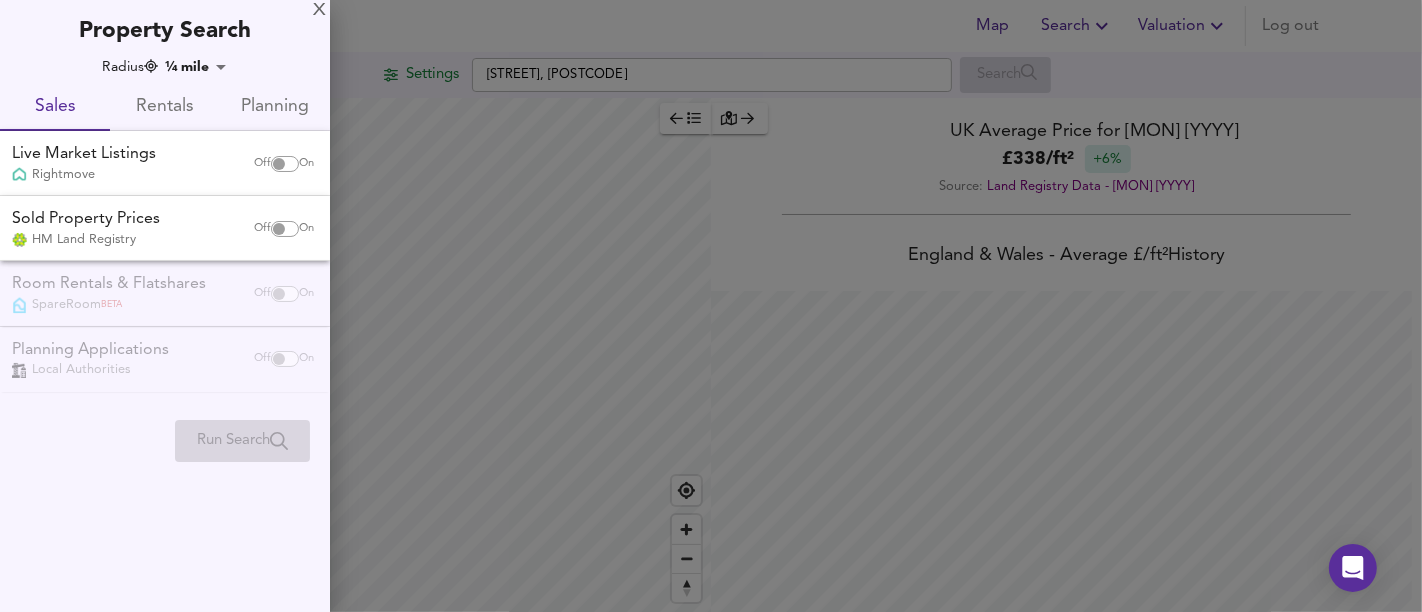 click at bounding box center (279, 164) 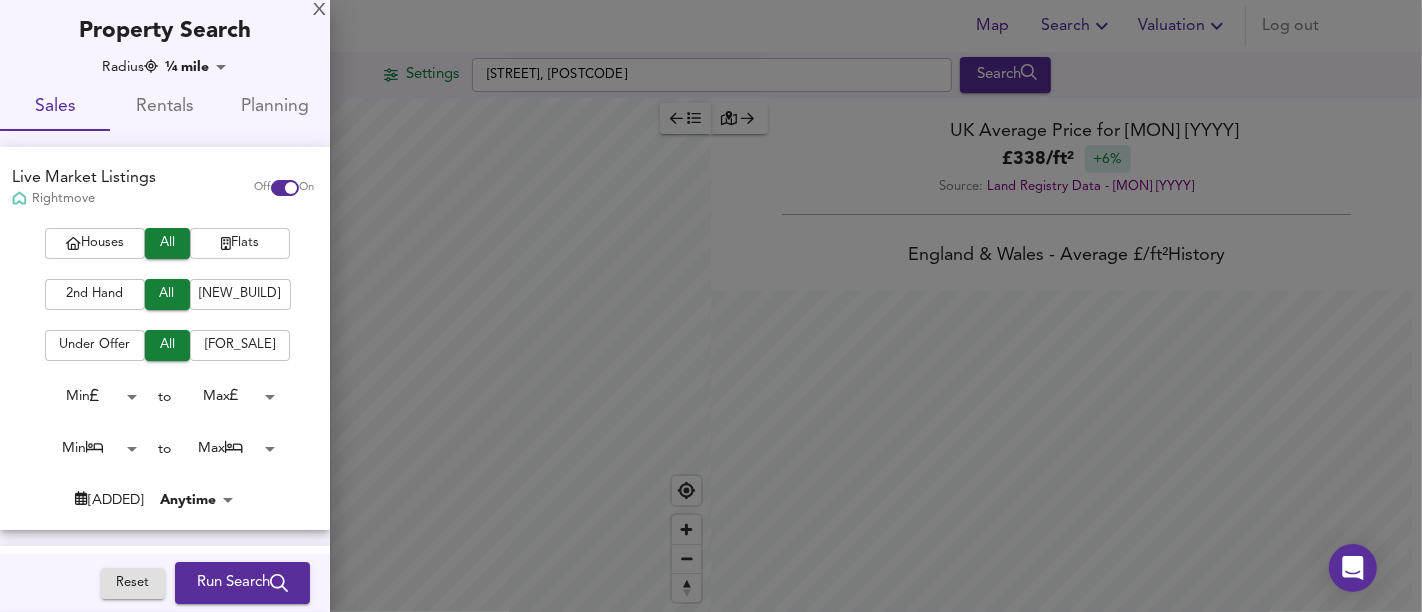 click on "Flats" at bounding box center [240, 243] 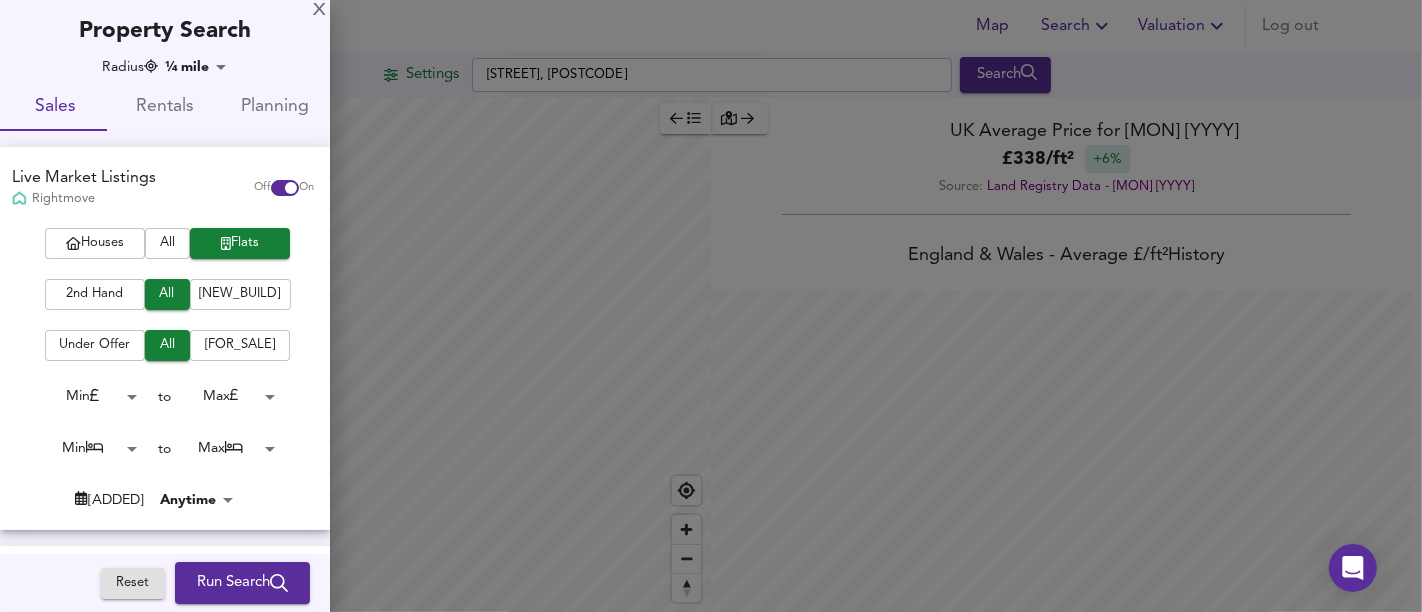 click on "Run Search" at bounding box center (242, 583) 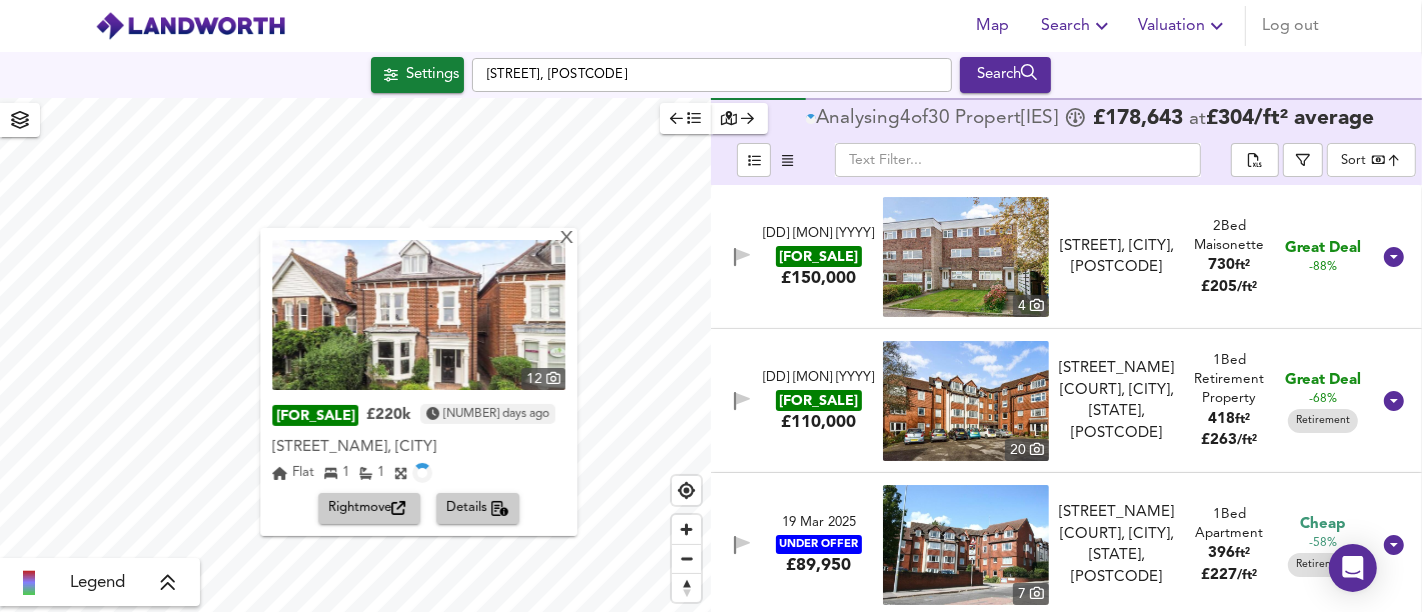 click on "X   12     FOR SALE £220k 3 days ago [STREET_NAME], [CITY] [STREET_NAME], [CITY] Flat 1 1 Rightmove   Details" at bounding box center [355, 355] 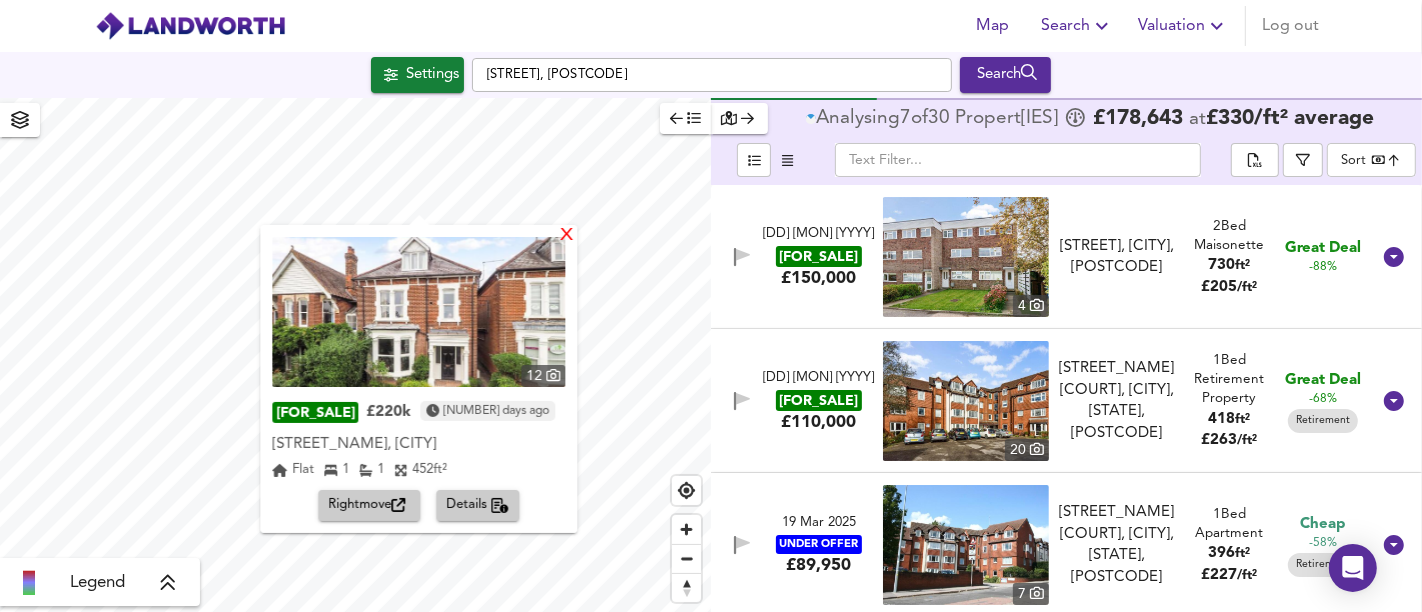 click on "X" at bounding box center (567, 236) 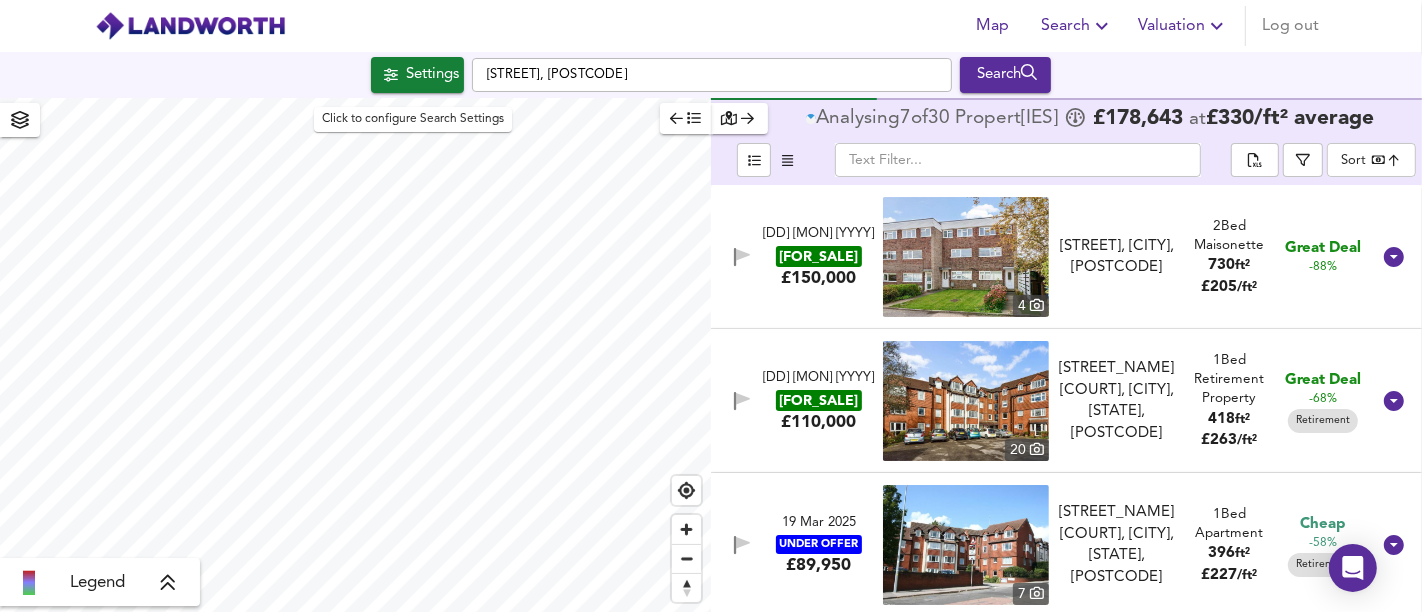 click on "Settings" at bounding box center (432, 75) 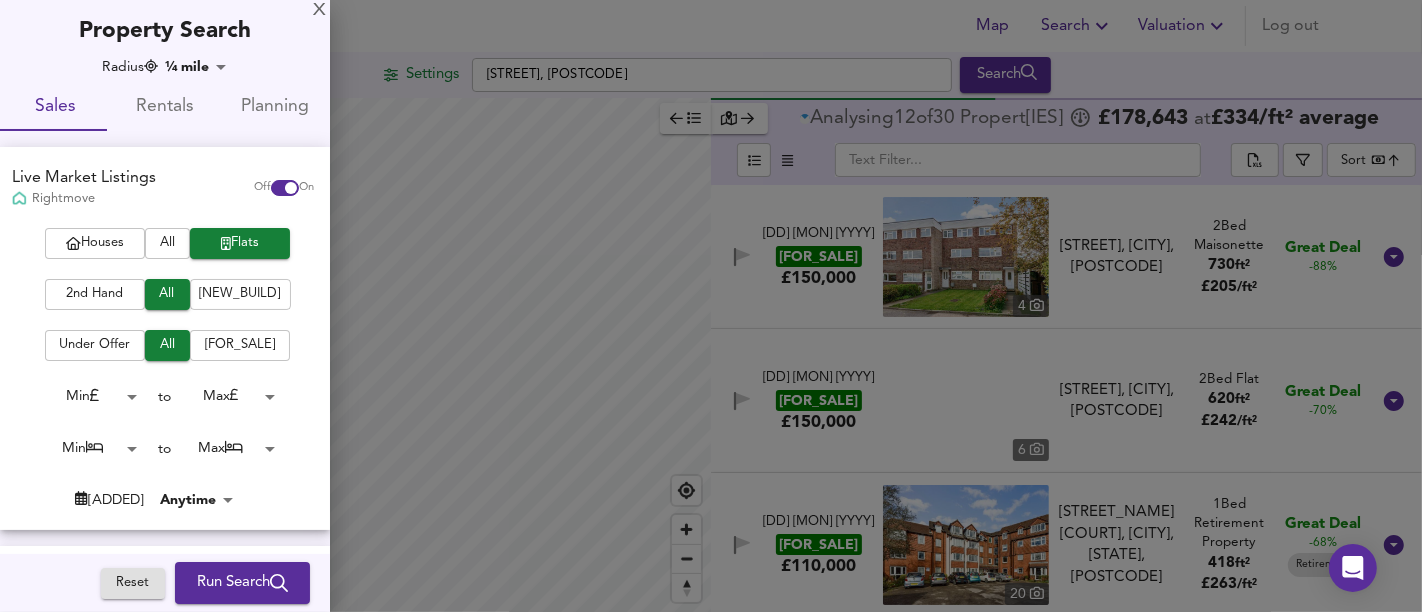 click on "[NEW_BUILD]" at bounding box center (240, 294) 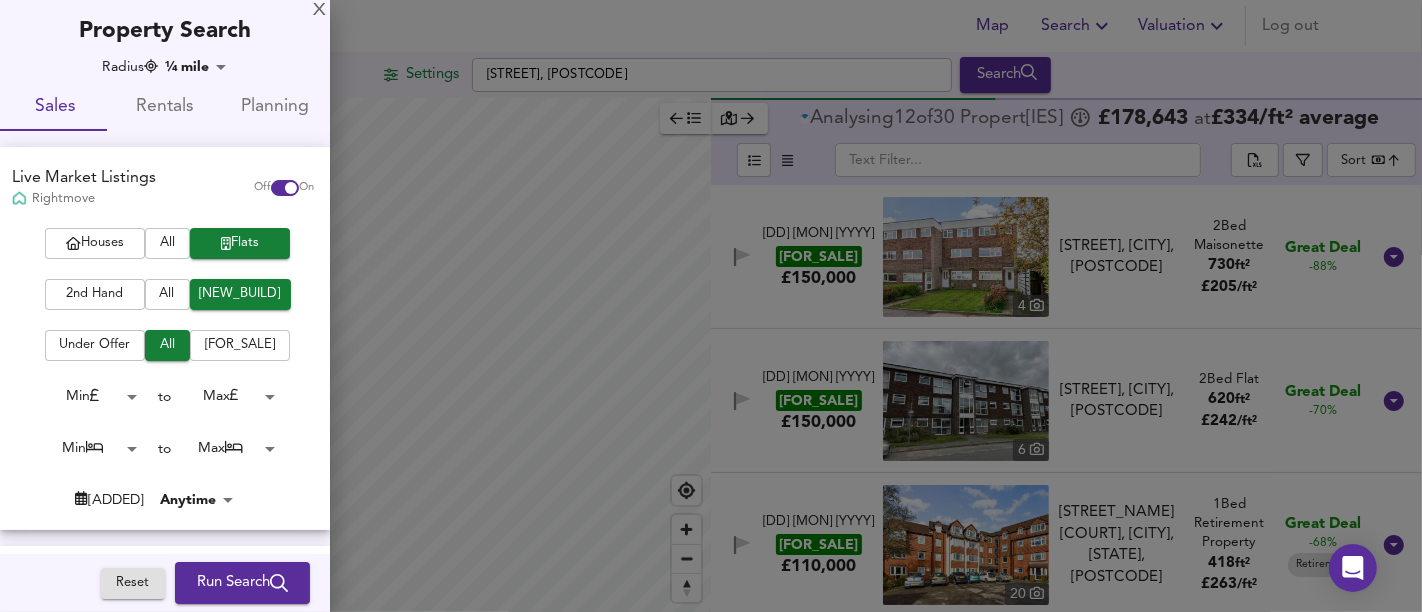 click on "Run Search" at bounding box center [242, 583] 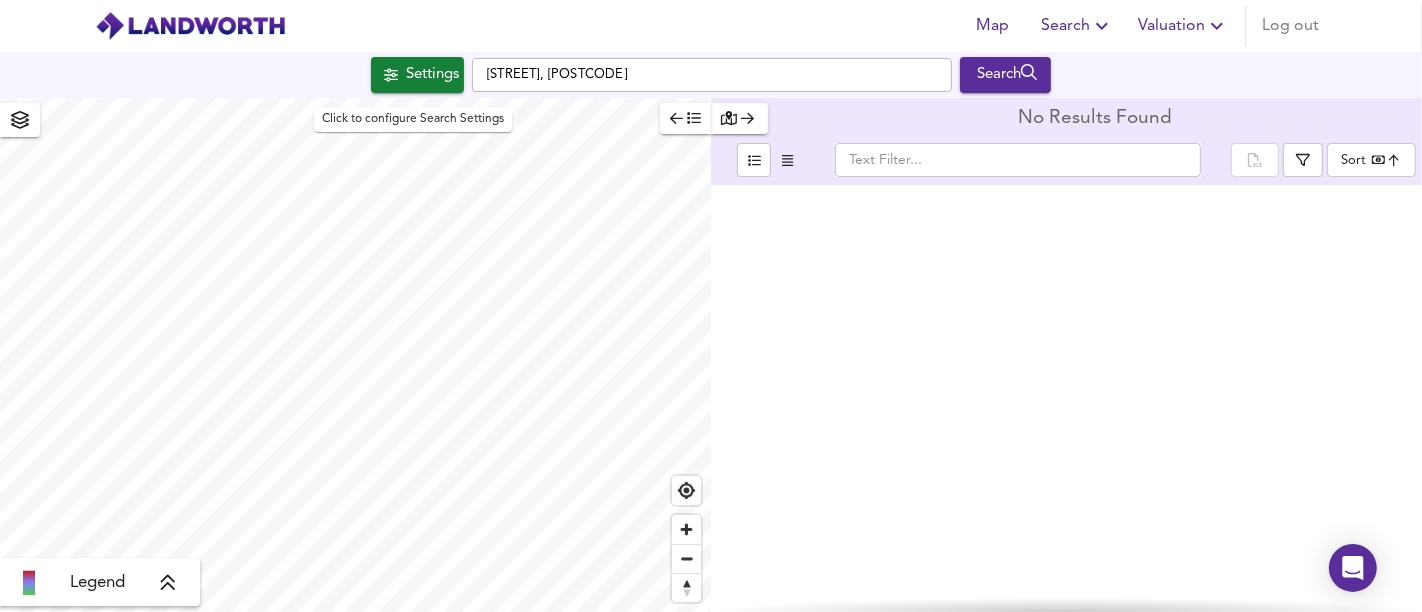 click on "Settings" at bounding box center (432, 75) 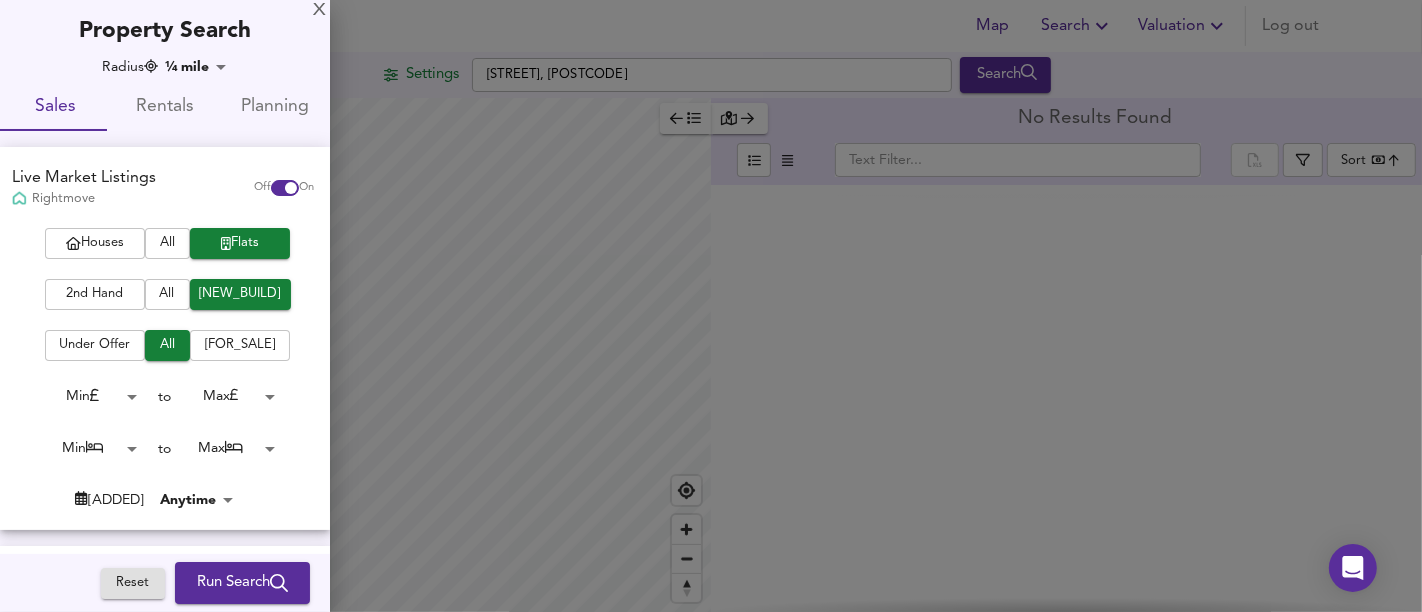 drag, startPoint x: 474, startPoint y: 347, endPoint x: 497, endPoint y: 299, distance: 53.225933 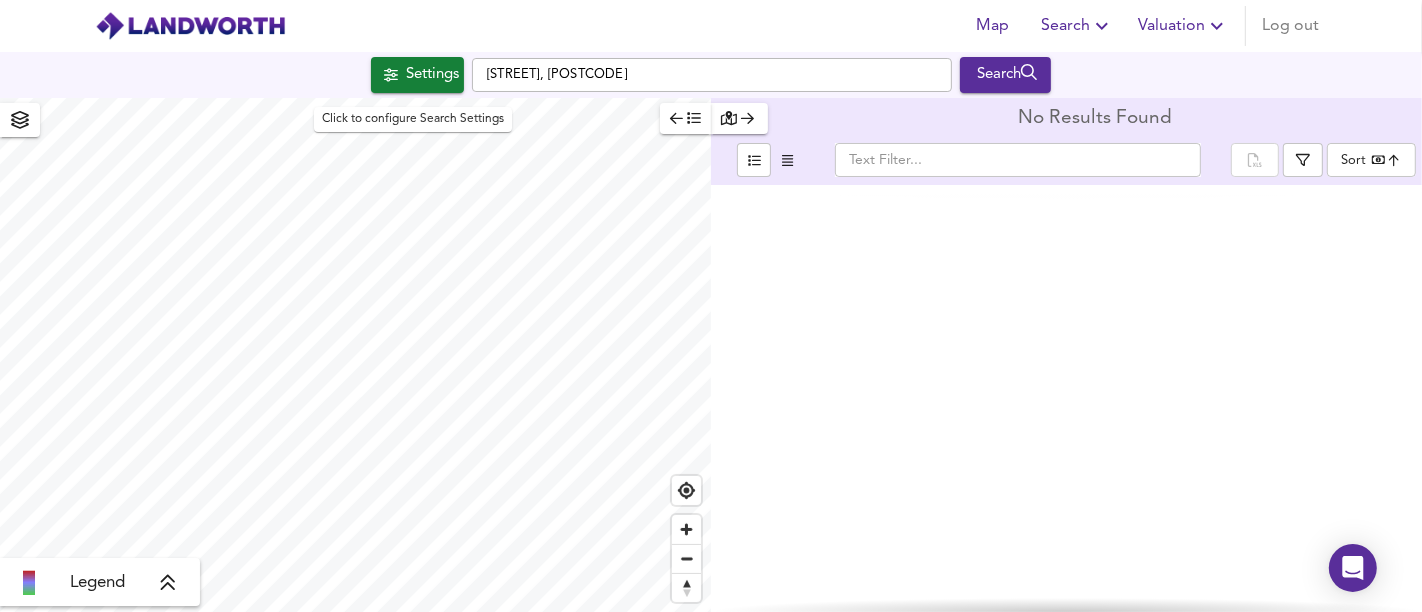 click on "Settings" at bounding box center [432, 75] 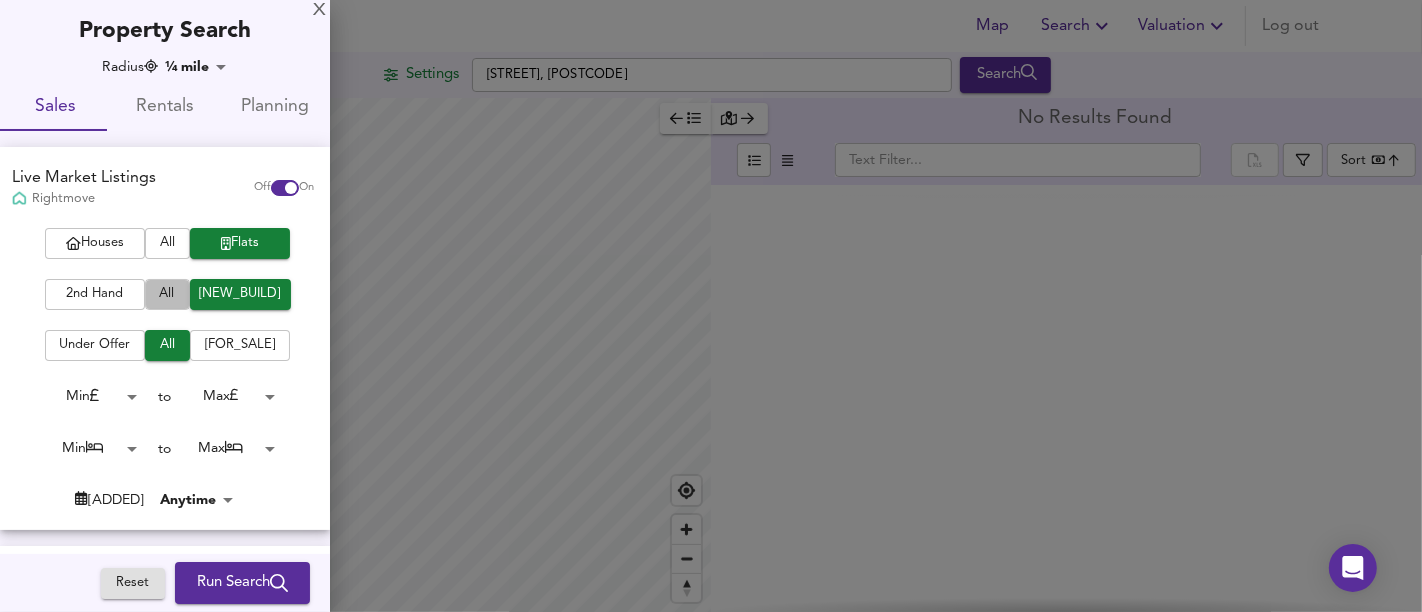 click on "All" at bounding box center (167, 294) 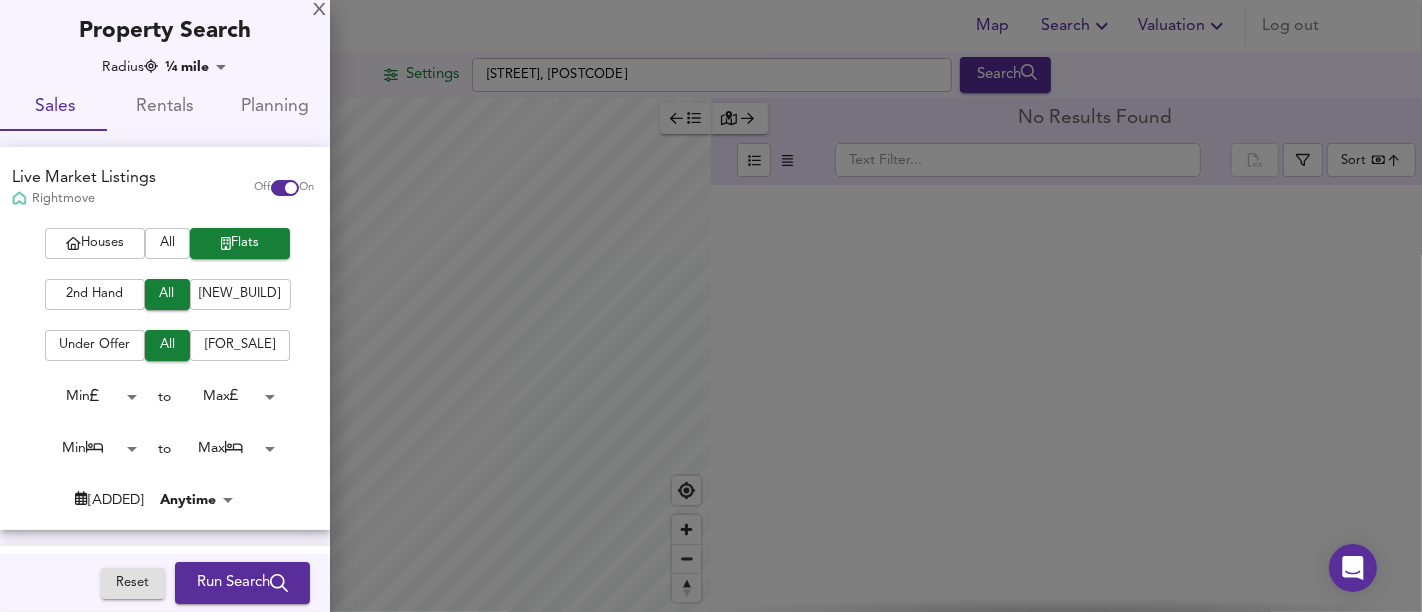 click on "Run Search" at bounding box center (242, 583) 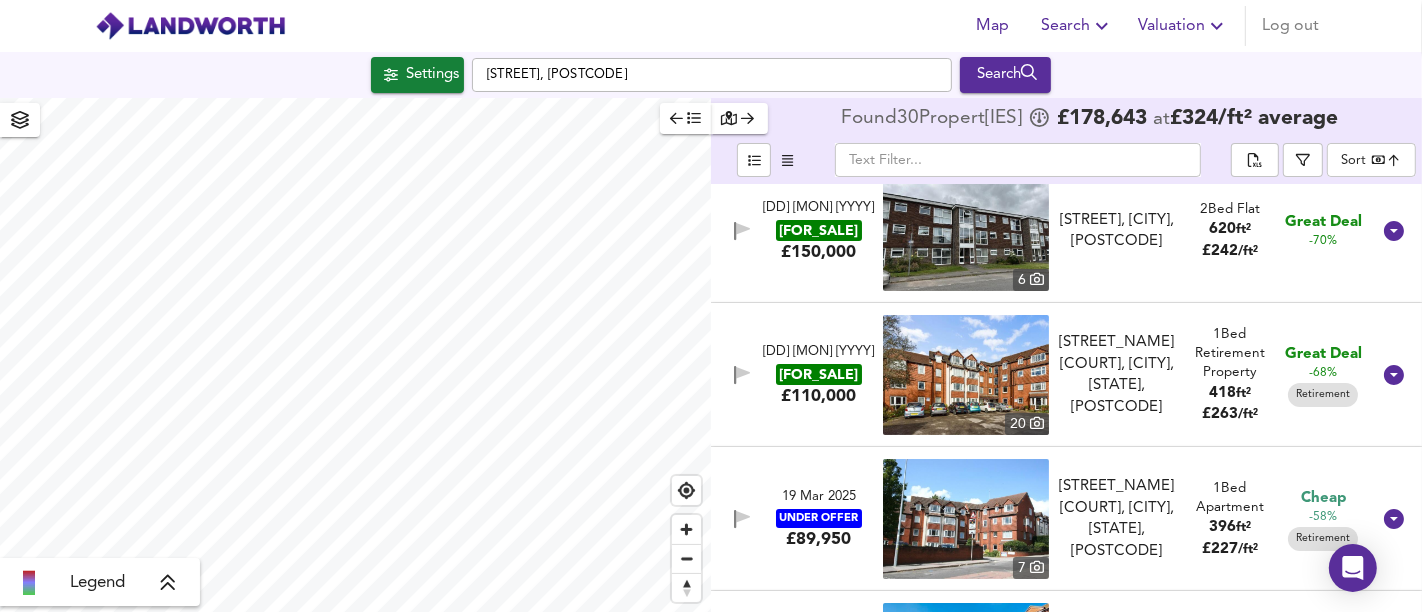scroll, scrollTop: 0, scrollLeft: 0, axis: both 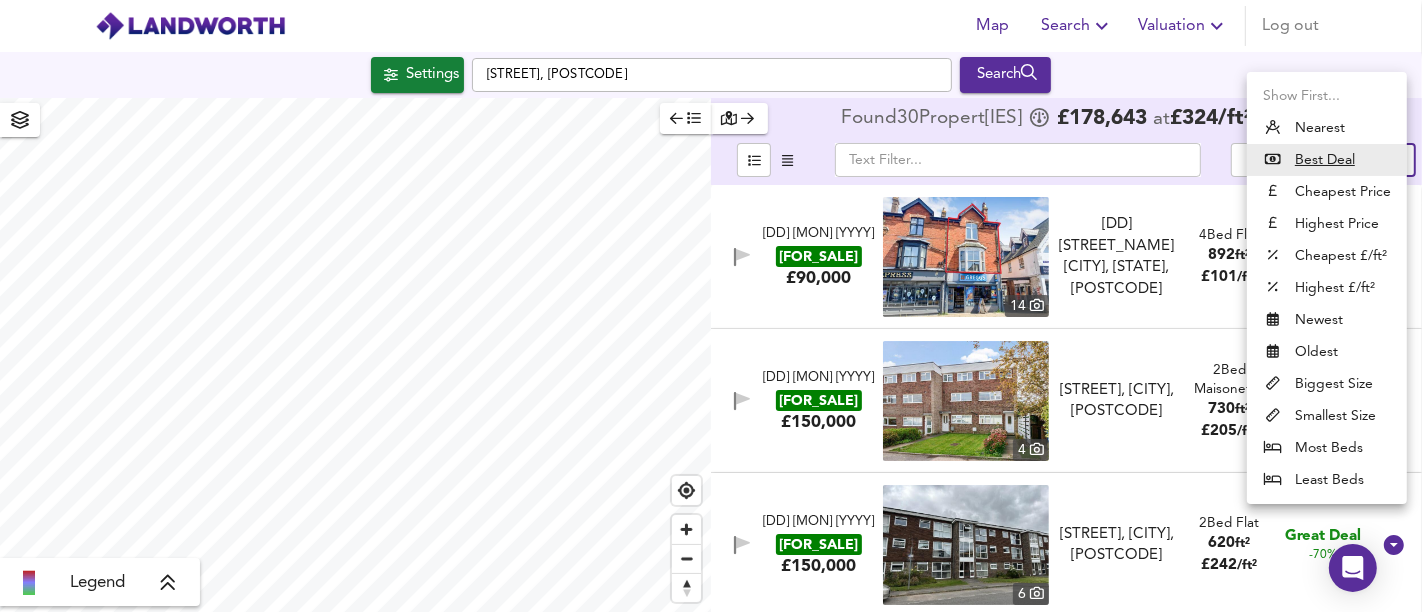click on "Map Search Valuation Log out        Settings     [STREET], [POSTCODE]        Search            Legend       Found  30  Propert ies     £ 178,643   at  £ 324 / ft²   average              ​         Sort   bestdeal ​ [DATE] FOR SALE £90,000     14     [NUMBER] [STREET], [CITY], [STATE], [POSTCODE] [NUMBER] [STREET], [CITY], [STATE], [POSTCODE] 4  Bed   Flat 892 ft² £ 101 / ft²   Great Deal -100% Auction Short Lease [DATE] FOR SALE £150,000     4     [STREET], [CITY], [POSTCODE] [STREET], [CITY], [POSTCODE] 2  Bed   Maisonette 730 ft² £ 205 / ft²   Great Deal -88% [DATE] FOR SALE £150,000     6     [STREET], [CITY], [POSTCODE] [STREET], [CITY], [POSTCODE] 2  Bed   Flat 620 ft² £ 242 / ft²   Great Deal -70% [DATE] FOR SALE £110,000     20     [STREET], [CITY], [STATE], [POSTCODE] [STREET], [CITY], [STATE], [POSTCODE] 1  Bed   Retirement Property 418 ft² £ 263 /" at bounding box center (711, 306) 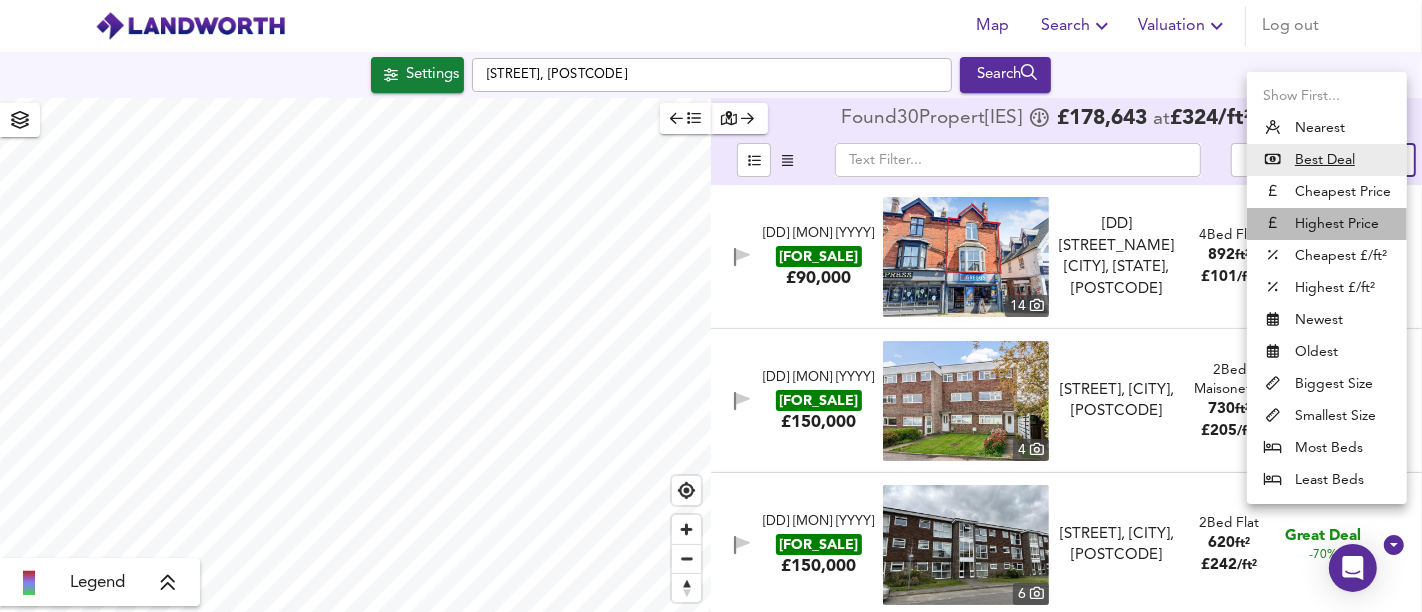 click on "Highest Price" at bounding box center [1327, 224] 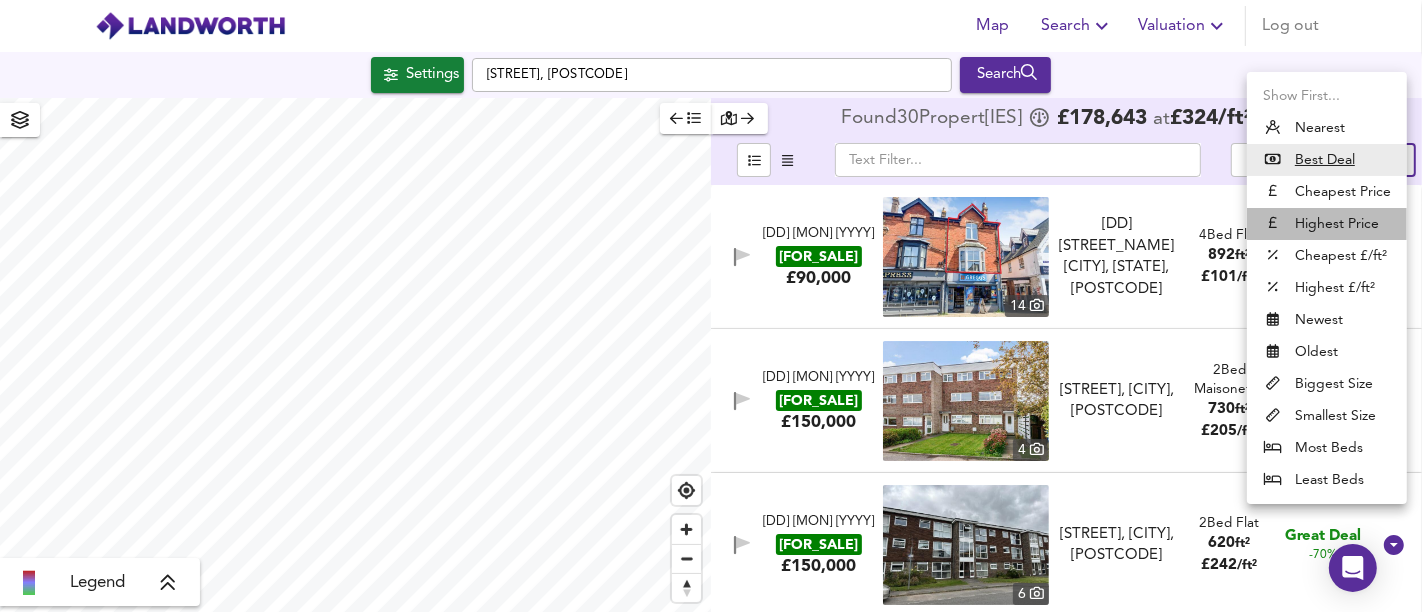 type on "expensive" 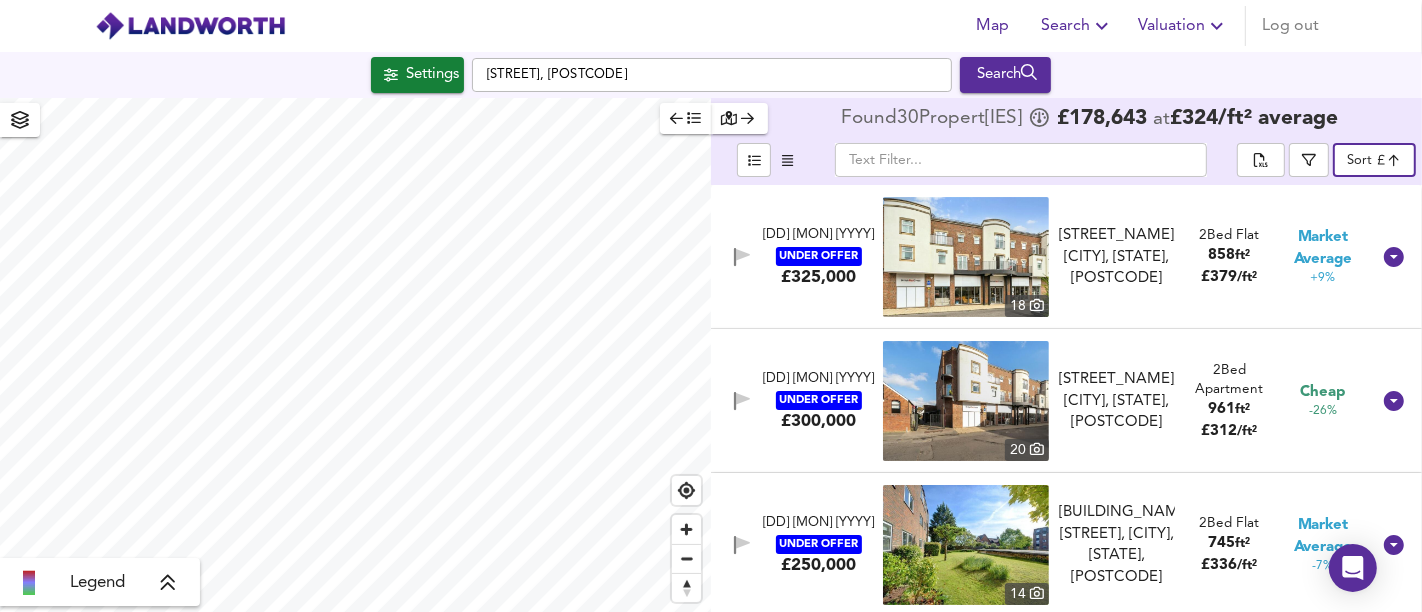 click on "[STREET_NAME], [CITY], [STATE], [POSTCODE]" at bounding box center (1117, 257) 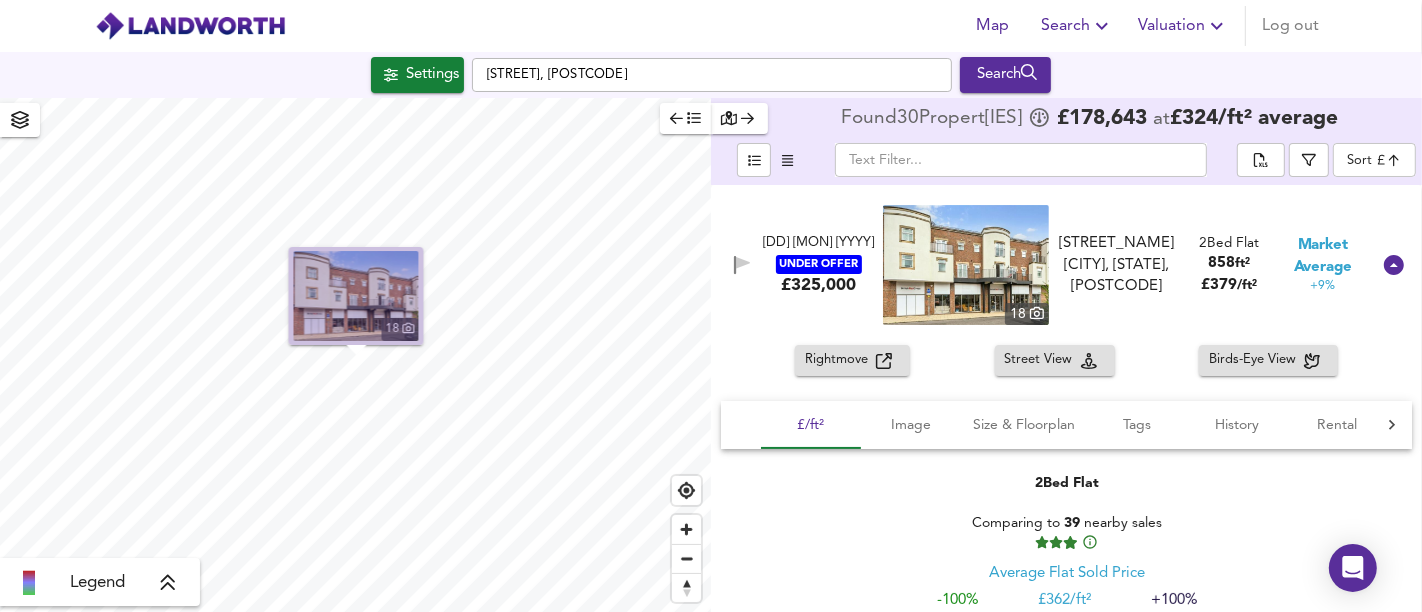 click at bounding box center [356, 296] 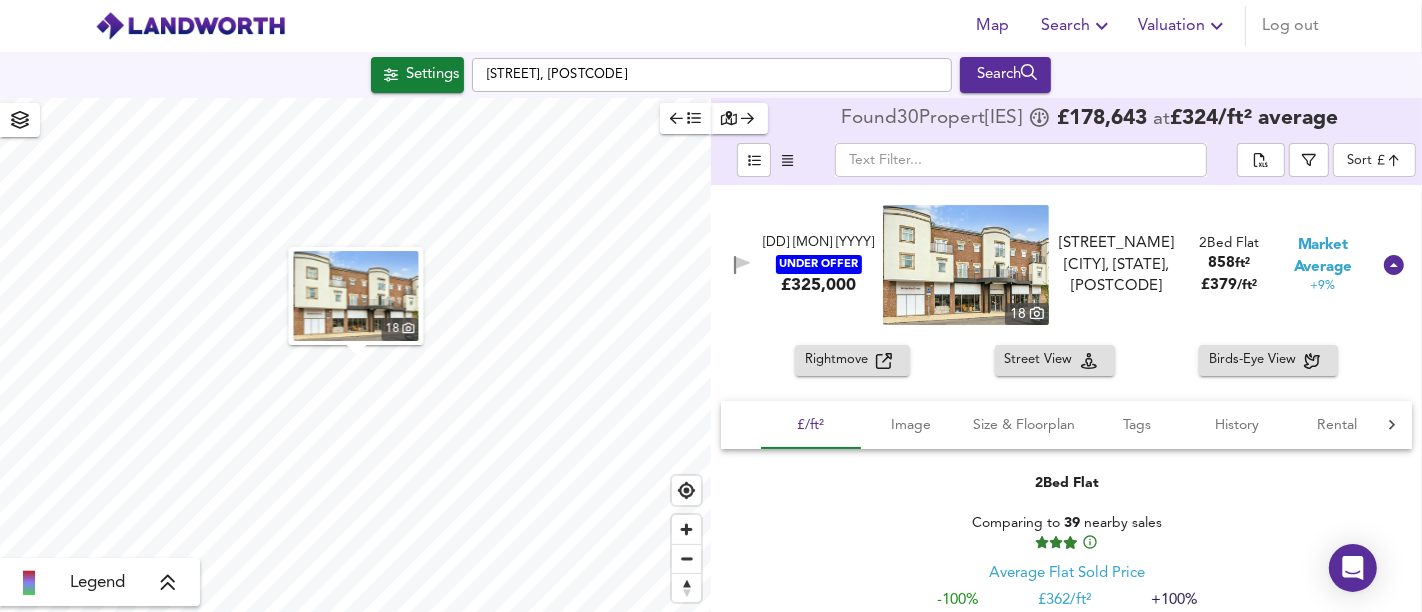 click on "X   12     FOR SALE £325,000     18     [STREET_NAME], [CITY], [STATE], [POSTCODE] [STREET_NAME], [CITY], [STATE] 2  Bed   Flat 858 ft² £ 379 / ft²   Market Average +9%" at bounding box center (1042, 265) 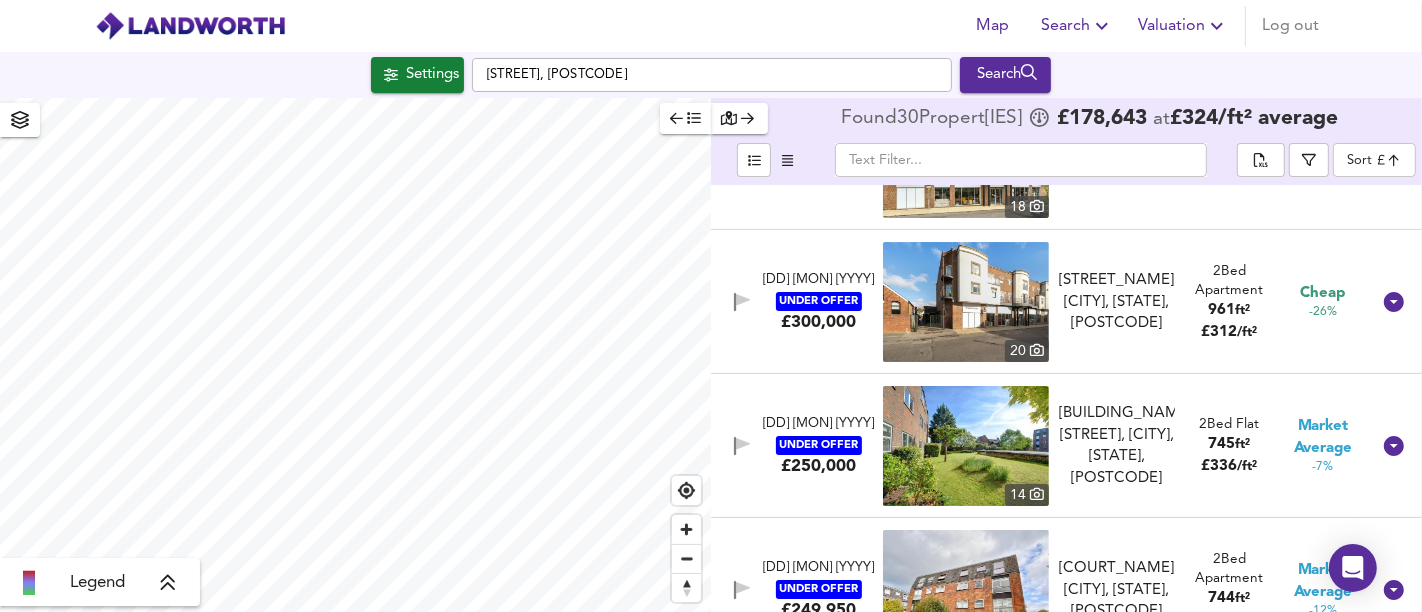 scroll, scrollTop: 0, scrollLeft: 0, axis: both 